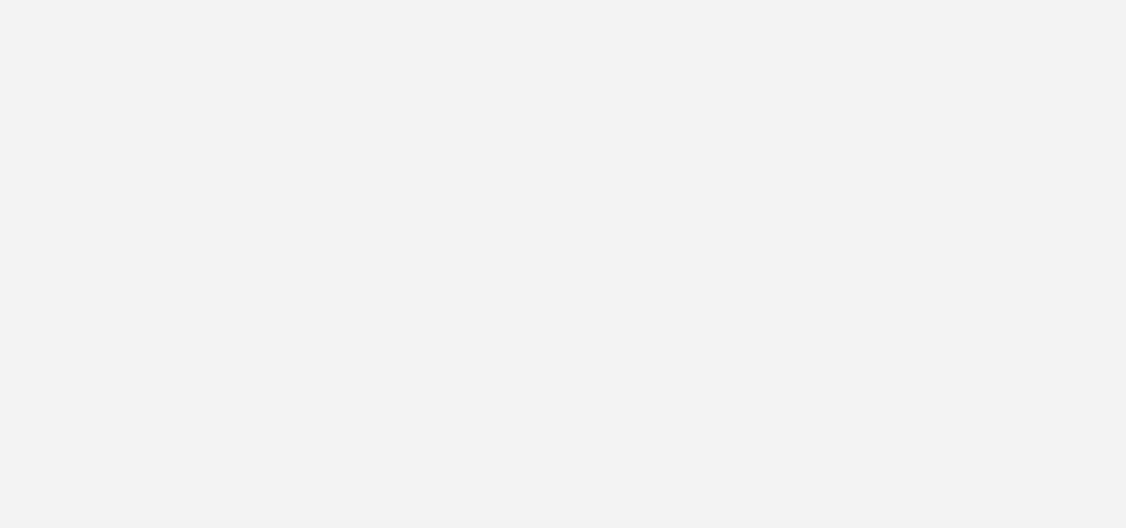 scroll, scrollTop: 0, scrollLeft: 0, axis: both 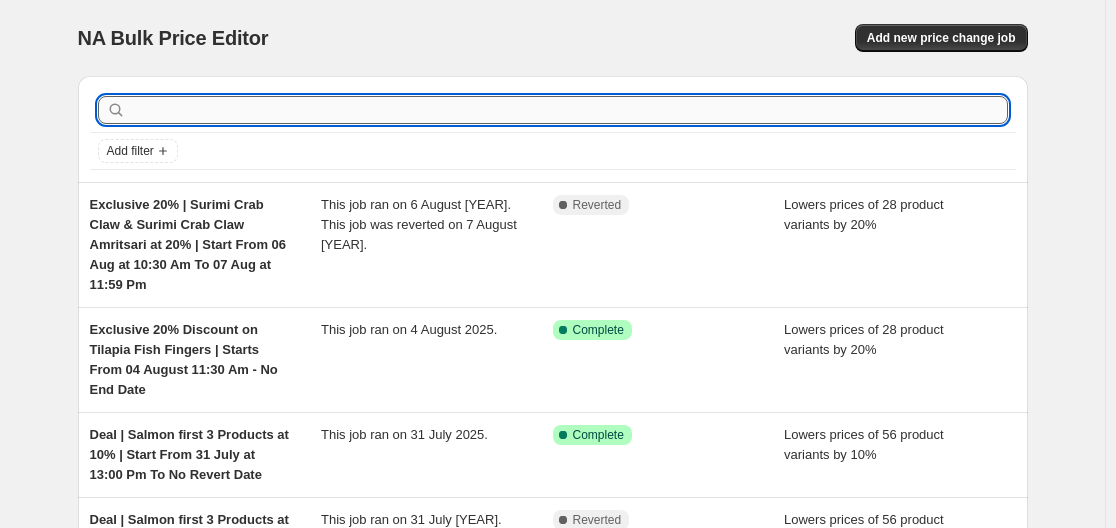 click at bounding box center (569, 110) 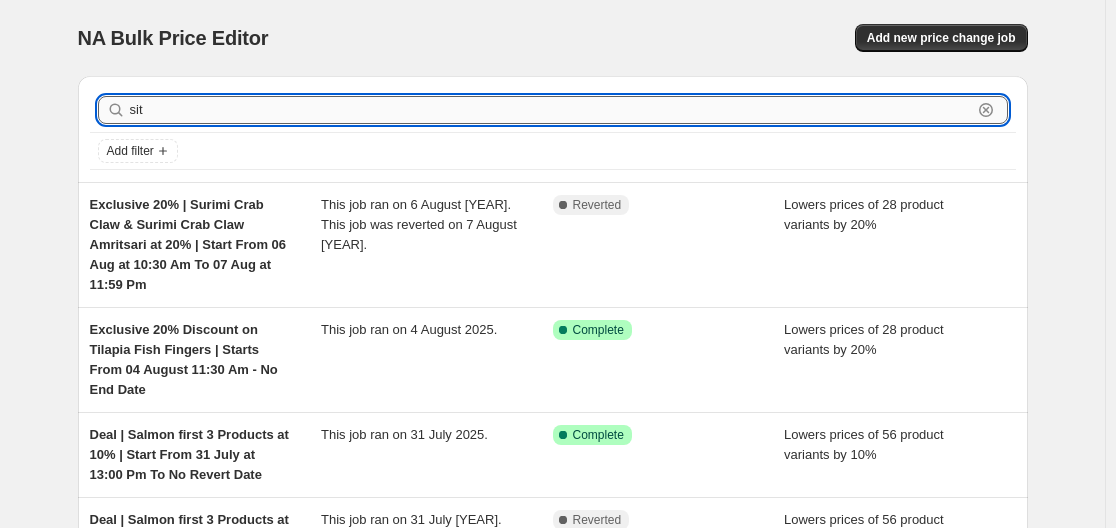 type on "site" 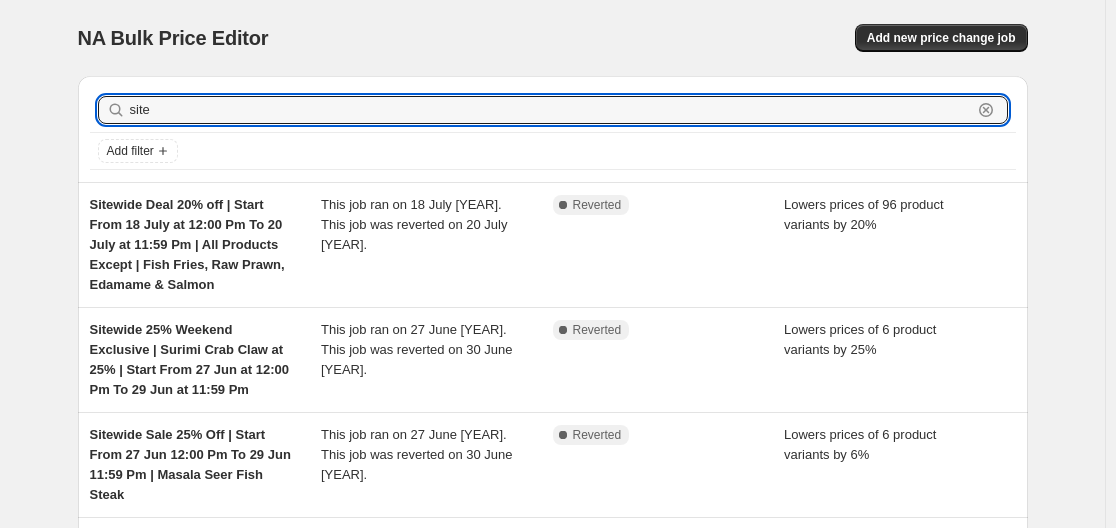click on "site" at bounding box center (551, 110) 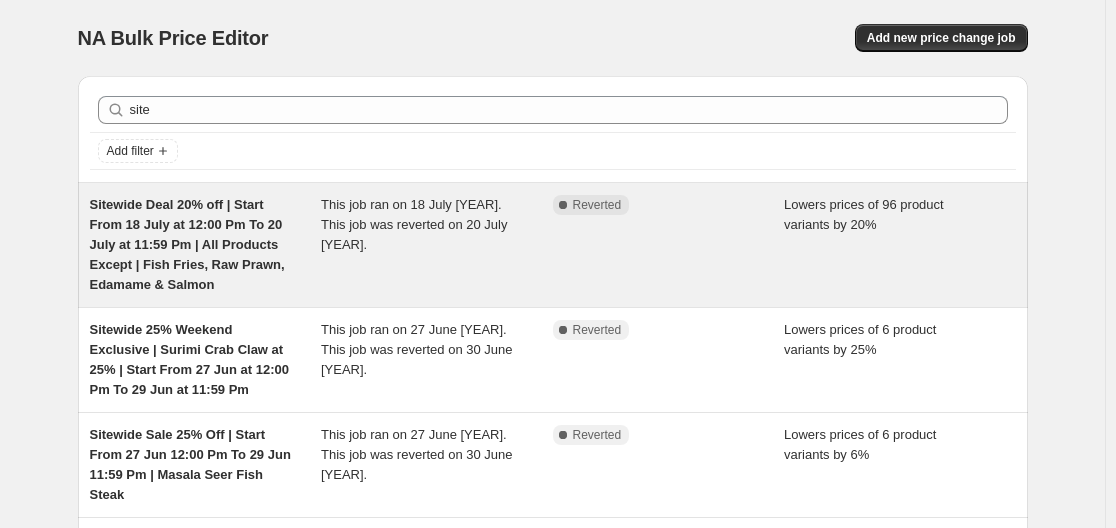 click on "Sitewide Deal 20% off | Start From 18 July at 12:00 Pm To 20 July at 11:59 Pm | All Products Except | Fish Fries, Raw Prawn, Edamame & Salmon" at bounding box center [187, 244] 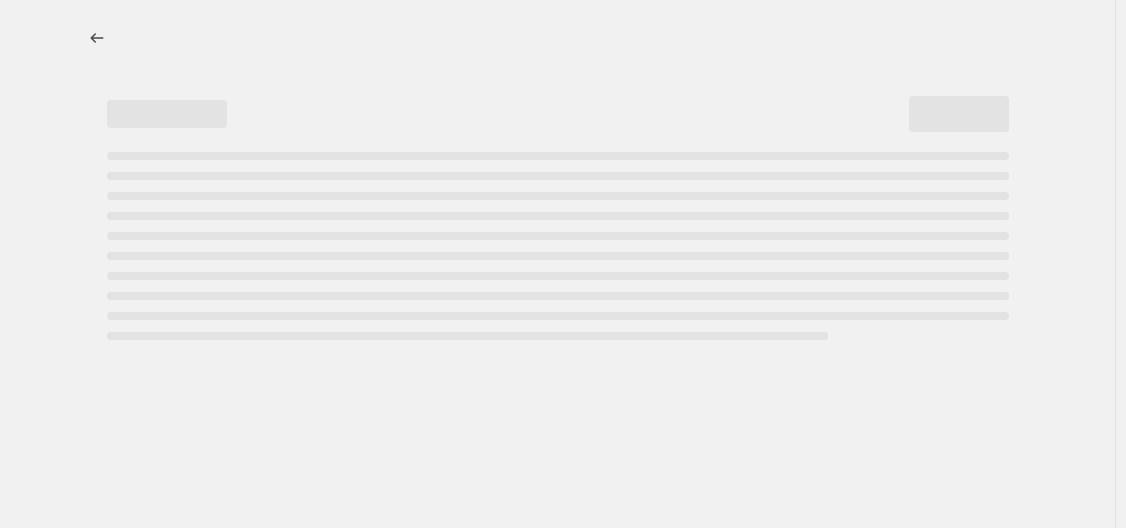 select on "percentage" 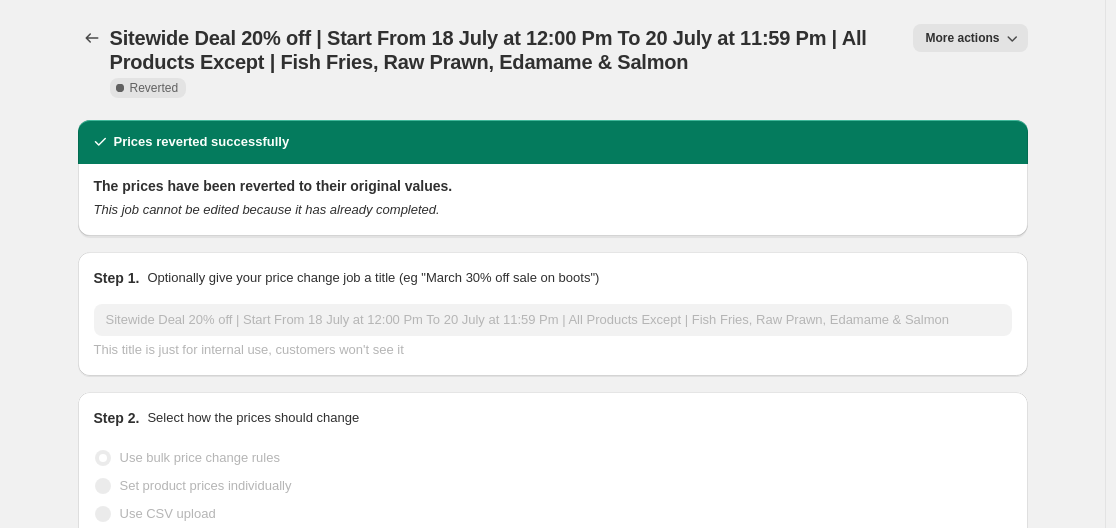 click on "More actions" at bounding box center (962, 38) 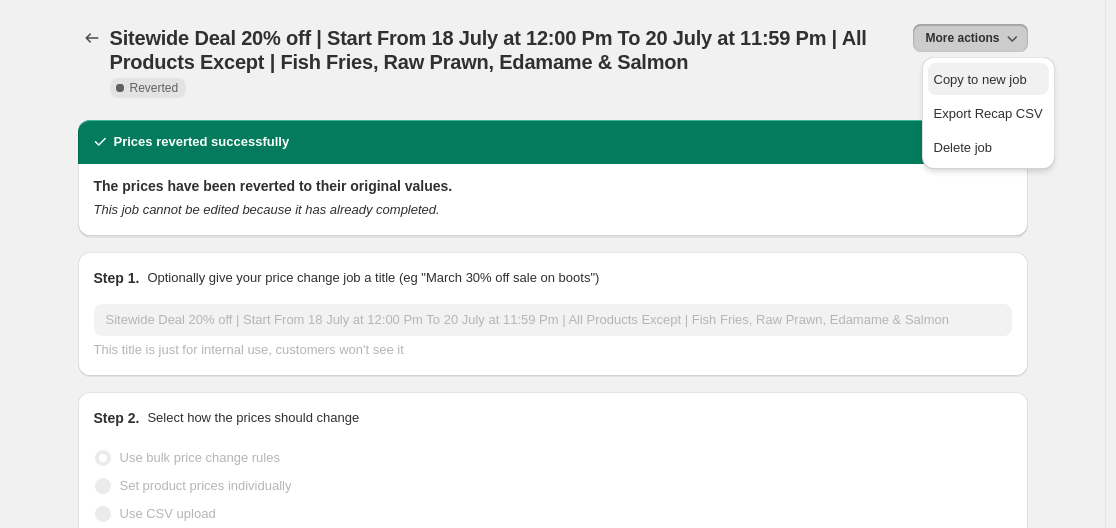 click on "Copy to new job" at bounding box center [980, 79] 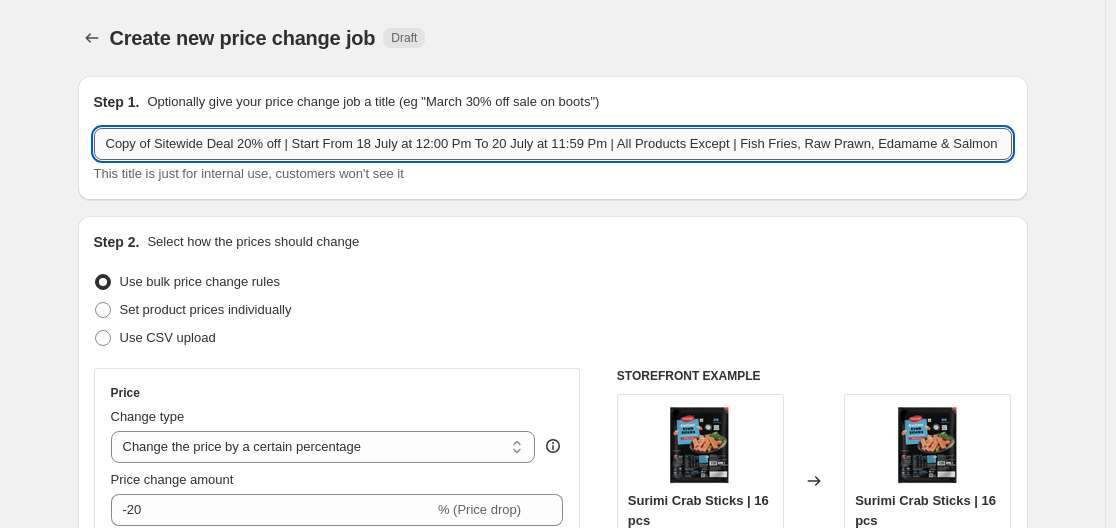 click on "Copy of Sitewide Deal 20% off | Start From 18 July at 12:00 Pm To 20 July at 11:59 Pm | All Products Except | Fish Fries, Raw Prawn, Edamame & Salmon" at bounding box center (553, 144) 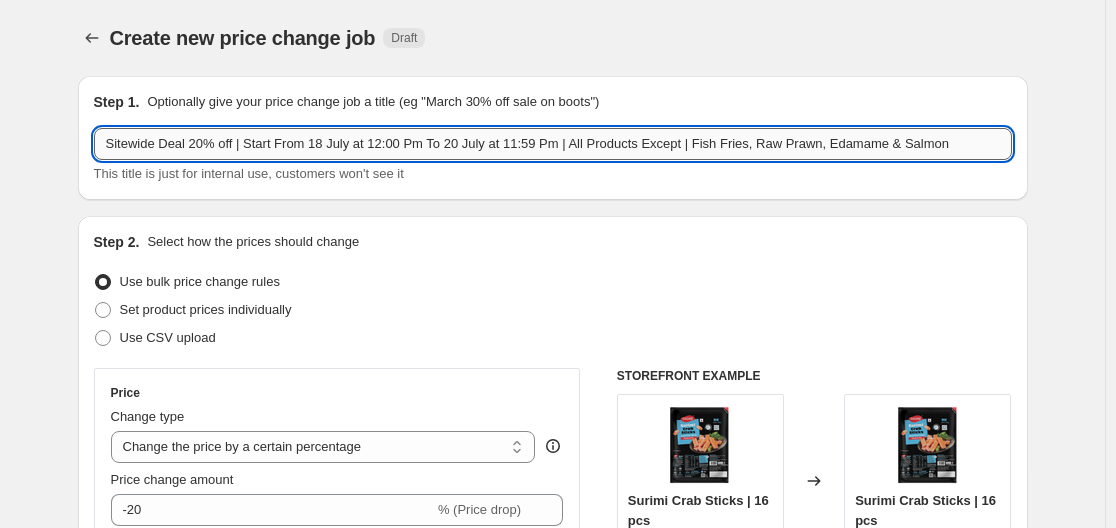 click on "Sitewide Deal 20% off | Start From 18 July at 12:00 Pm To 20 July at 11:59 Pm | All Products Except | Fish Fries, Raw Prawn, Edamame & Salmon" at bounding box center [553, 144] 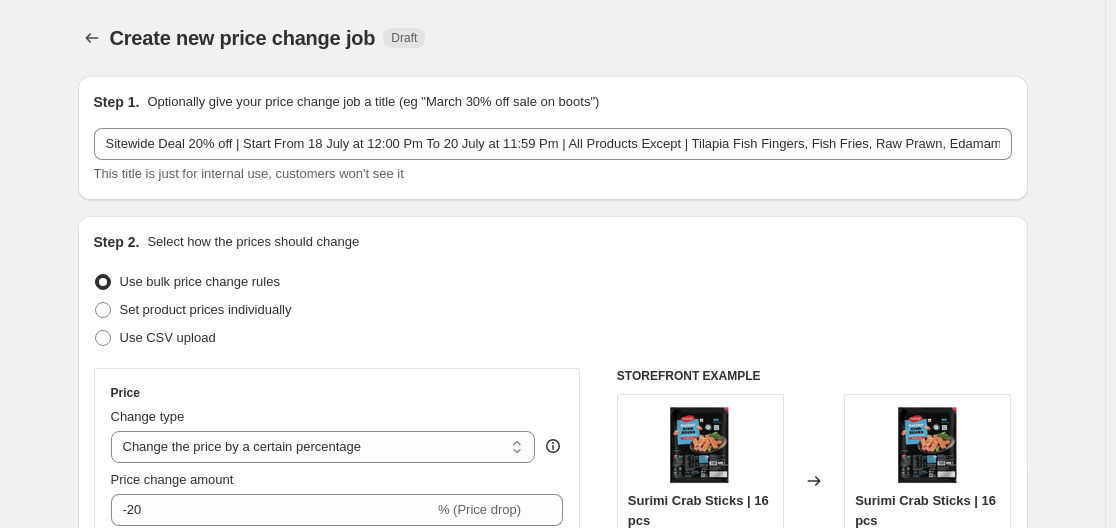 click on "Step 1. Optionally give your price change job a title (eg "March 30% off sale on boots") Sitewide Deal 20% off | Start From 18 July at 12:00 Pm To 20 July at 11:59 Pm | All Products Except | Tilapia Fish Fingers, Fish Fries, Raw Prawn, Edamame & Salmon This title is just for internal use, customers won't see it" at bounding box center [553, 138] 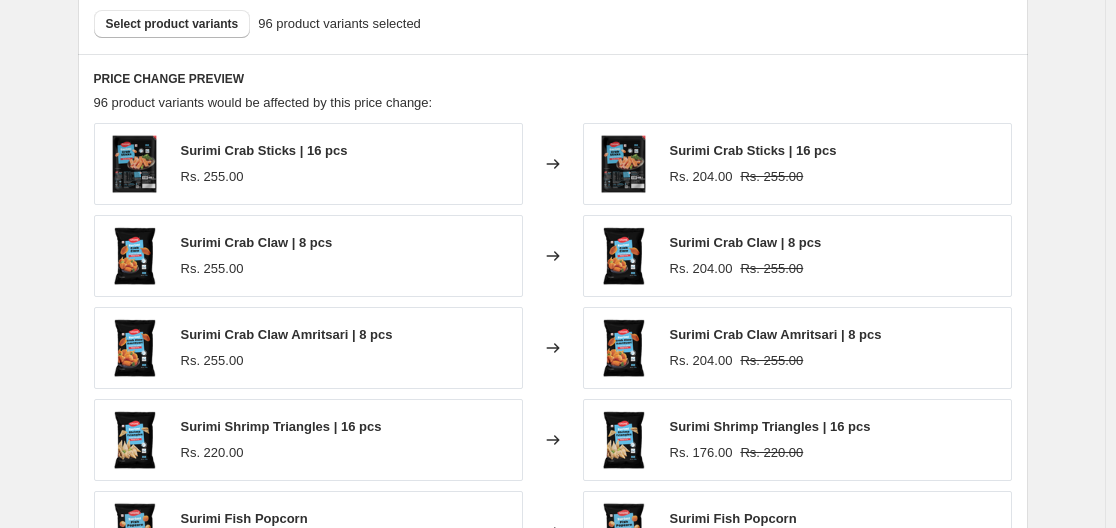 scroll, scrollTop: 1000, scrollLeft: 0, axis: vertical 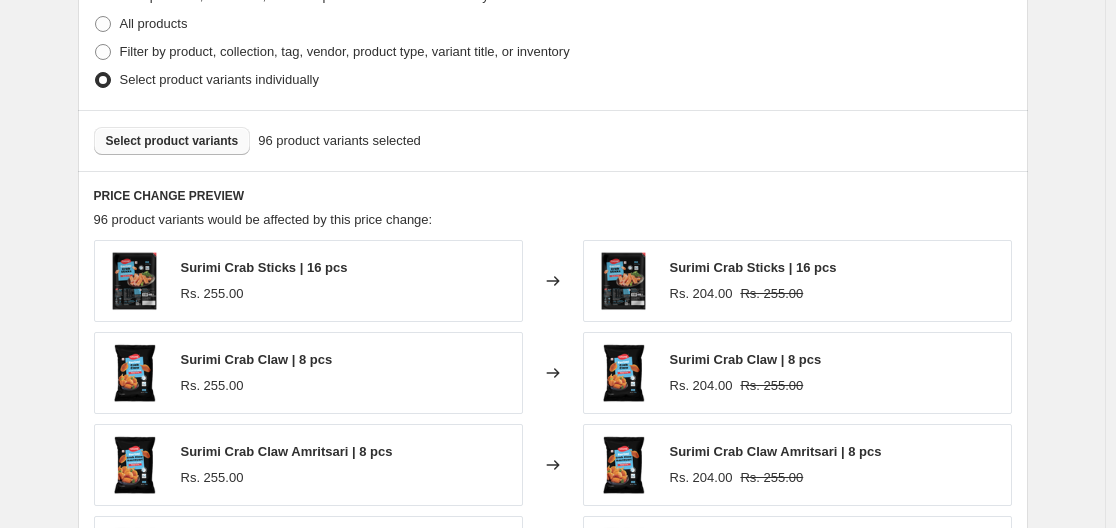 click on "Select product variants" at bounding box center (172, 141) 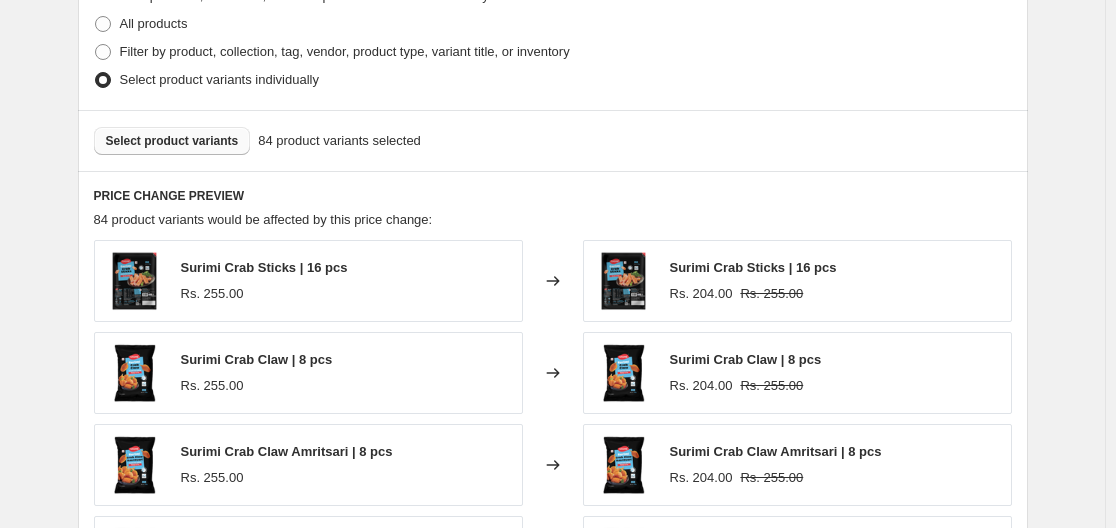 click on "Select product variants" at bounding box center (172, 141) 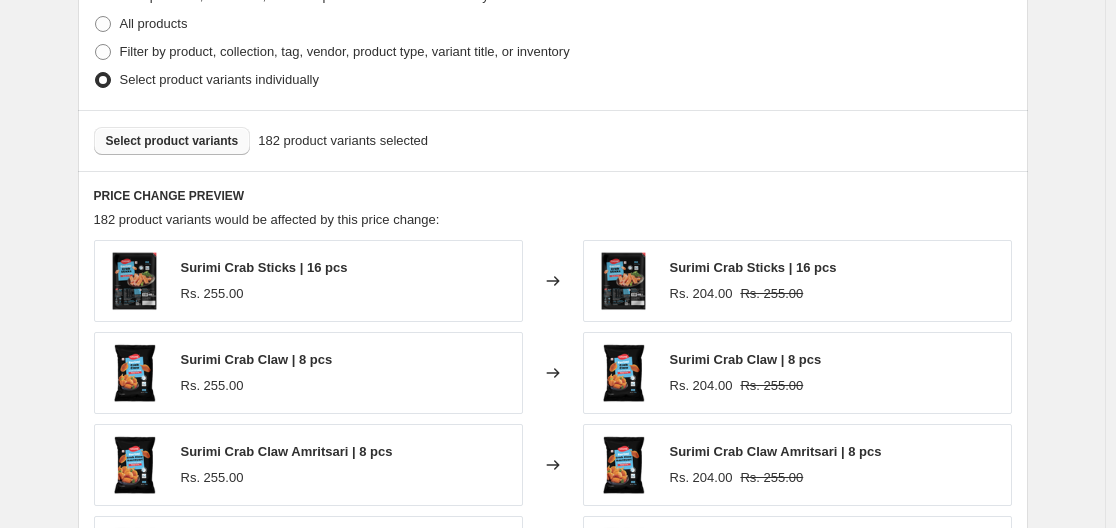 click on "Select product variants" at bounding box center (172, 141) 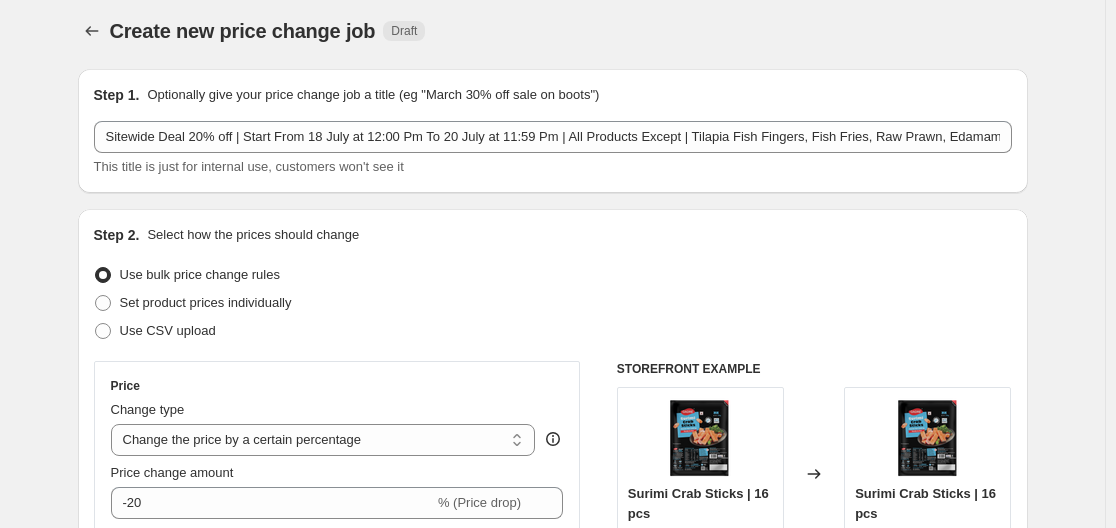 scroll, scrollTop: 0, scrollLeft: 0, axis: both 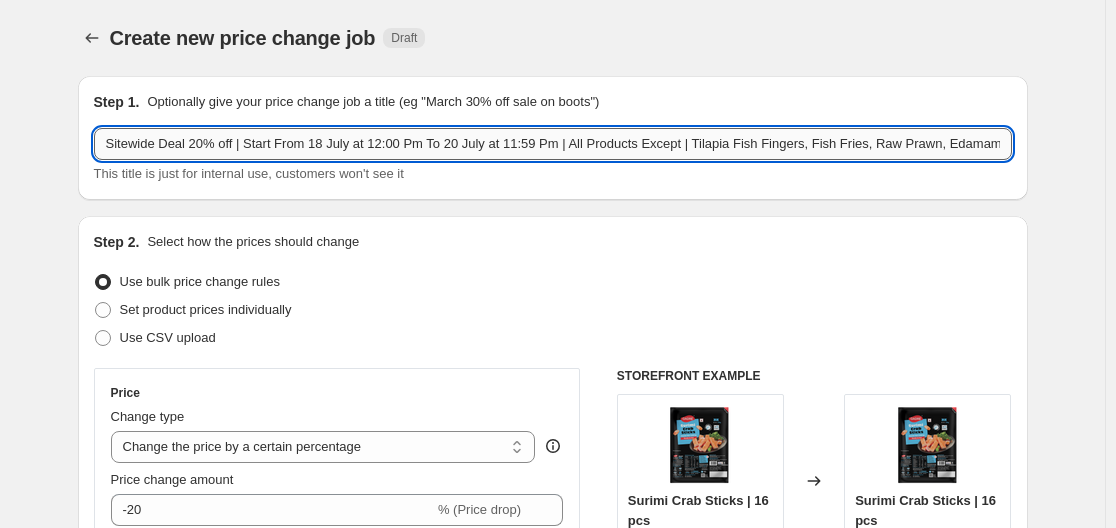click on "Sitewide Deal 20% off | Start From 18 July at 12:00 Pm To 20 July at 11:59 Pm | All Products Except | Tilapia Fish Fingers, Fish Fries, Raw Prawn, Edamame & Salmon" at bounding box center (553, 144) 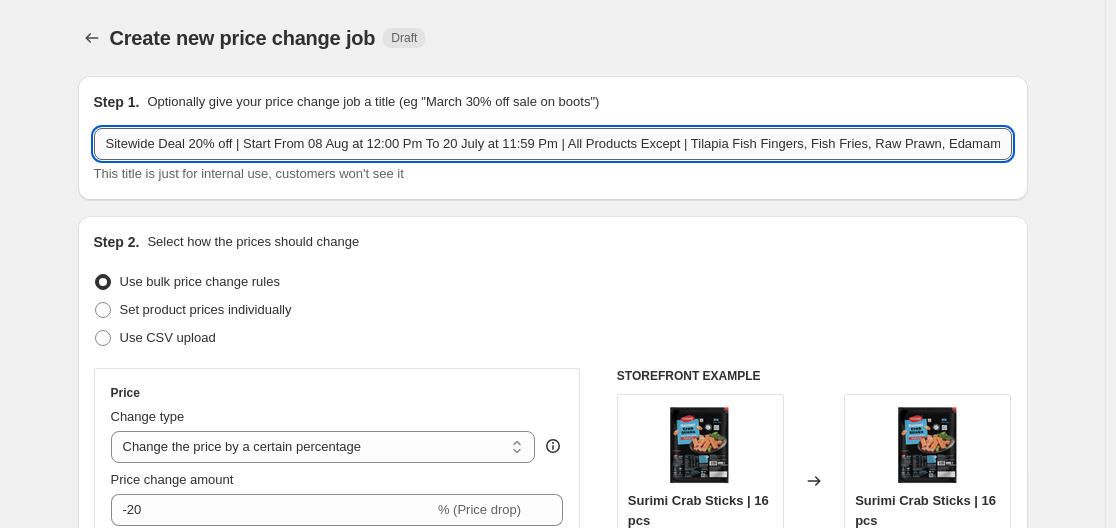 drag, startPoint x: 309, startPoint y: 148, endPoint x: 350, endPoint y: 145, distance: 41.109608 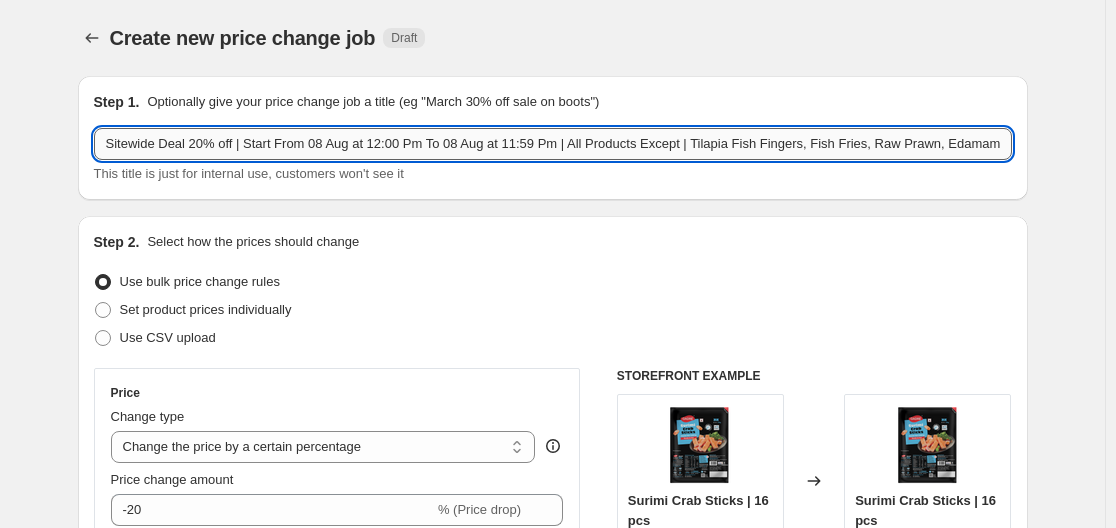 drag, startPoint x: 455, startPoint y: 147, endPoint x: 500, endPoint y: 170, distance: 50.537113 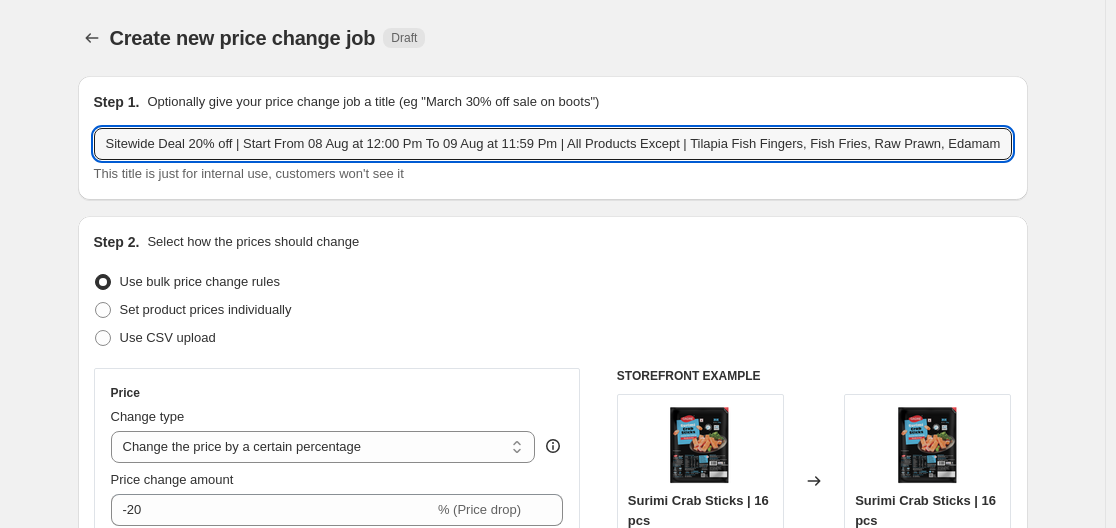 type on "Sitewide Deal 20% off | Start From 08 Aug at 12:00 Pm To 09 Aug at 11:59 Pm | All Products Except | Tilapia Fish Fingers, Fish Fries, Raw Prawn, Edamame & Salmon" 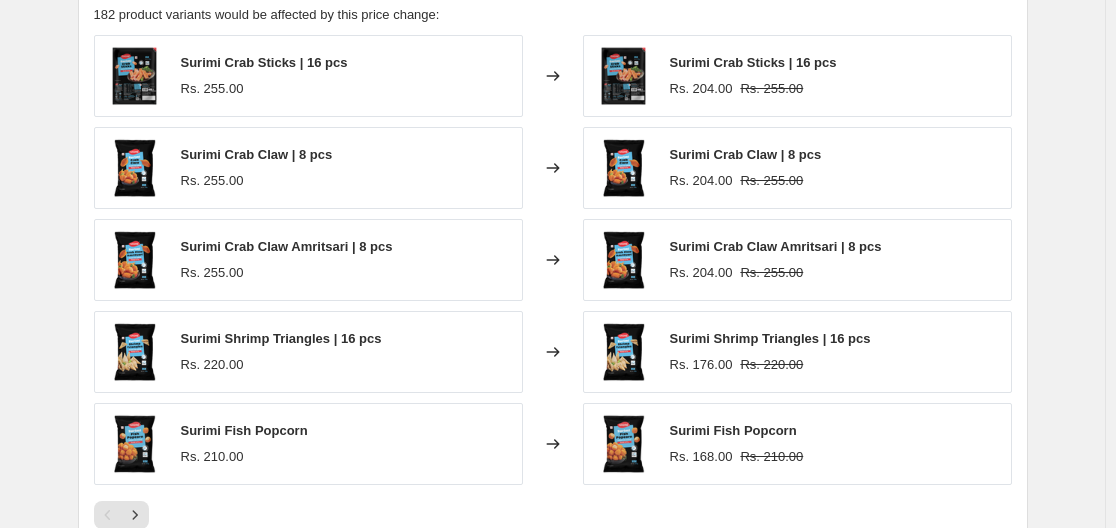 scroll, scrollTop: 1533, scrollLeft: 0, axis: vertical 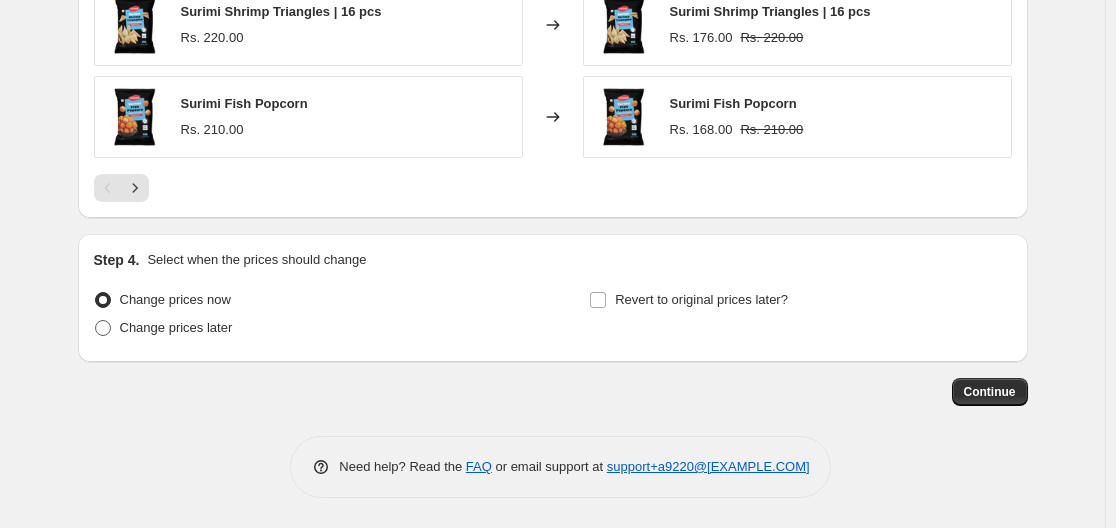 click on "Change prices later" at bounding box center (176, 327) 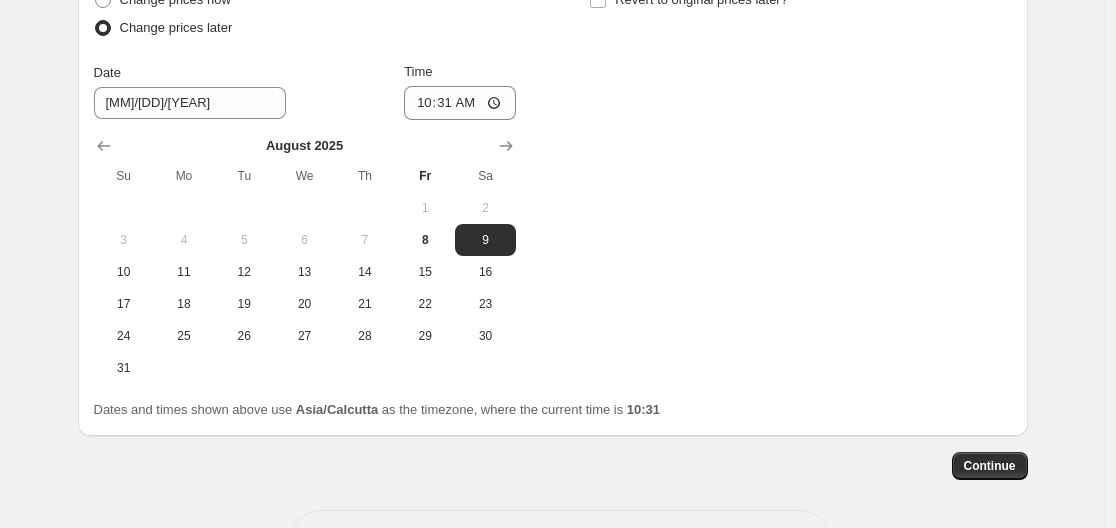 scroll, scrollTop: 1833, scrollLeft: 0, axis: vertical 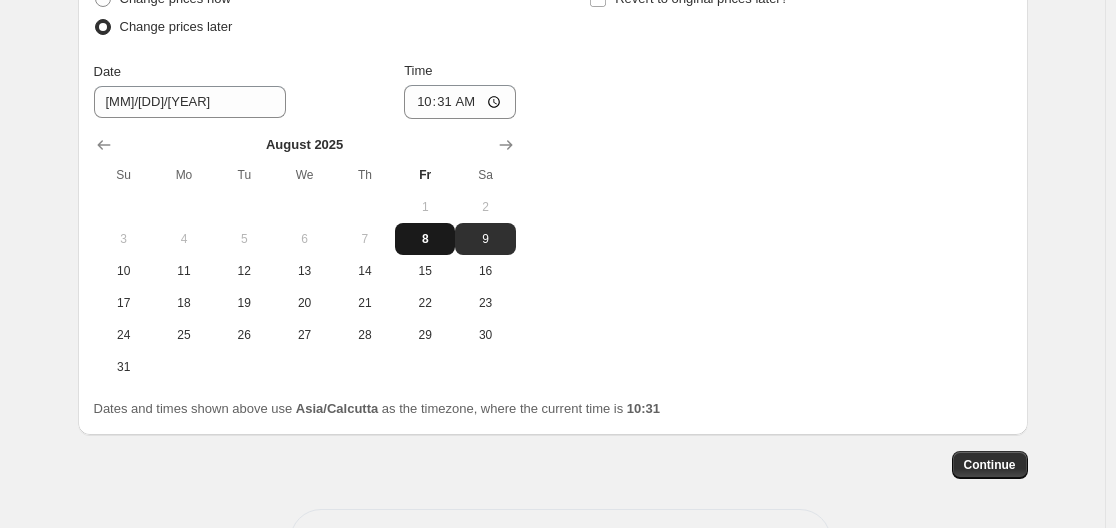 click on "8" at bounding box center (425, 239) 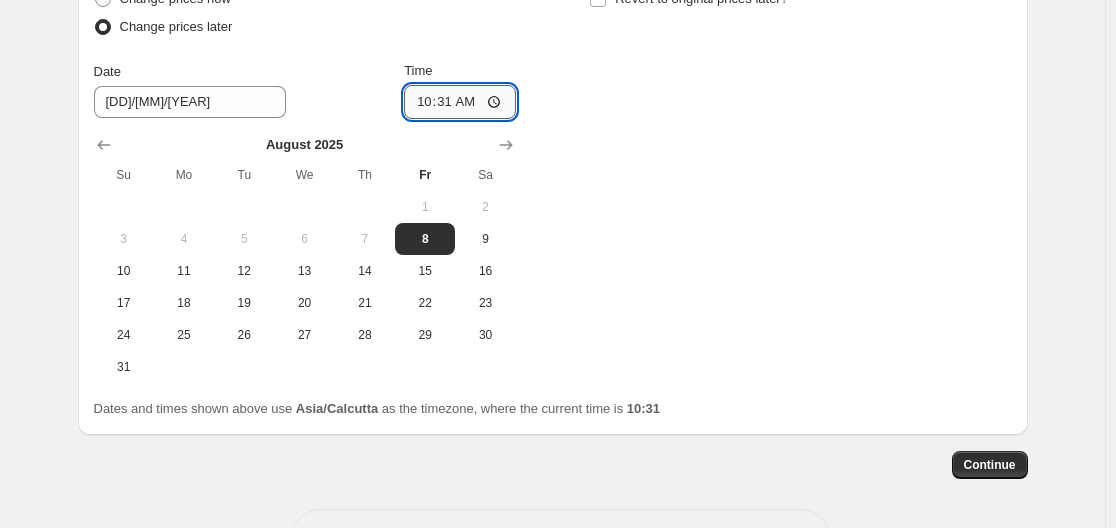 click on "10:31" at bounding box center [460, 102] 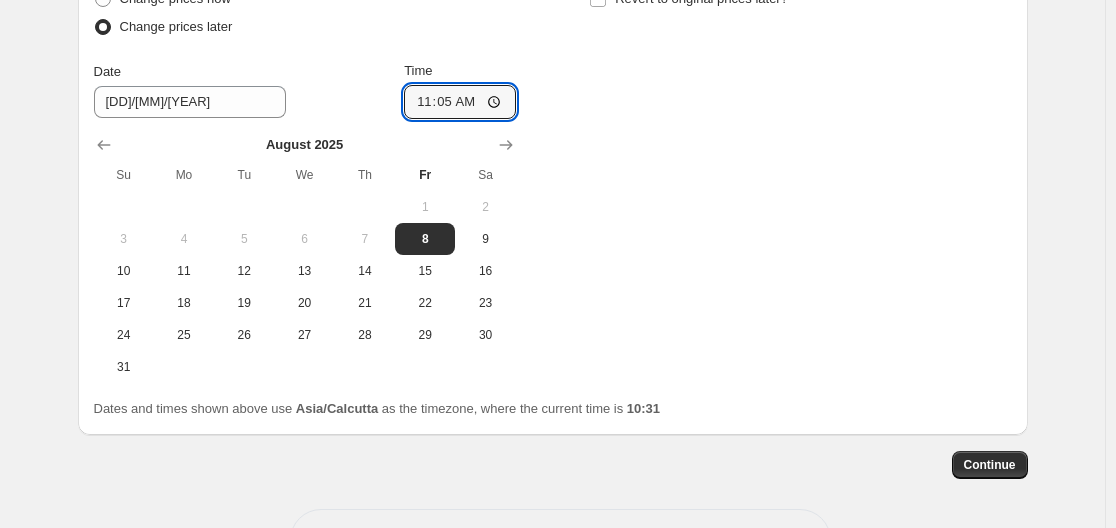 type on "11:59" 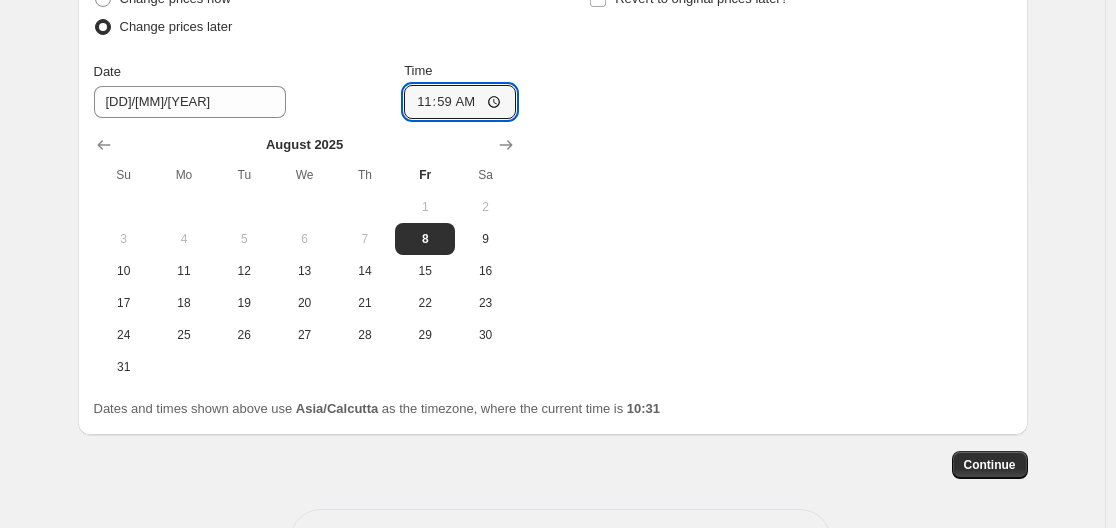 click on "Change prices now Change prices later Date 8/8/[YEAR] Time 11:59 August [YEAR] Su Mo Tu We Th Fr Sa 1 2 3 4 5 6 7 8 9 10 11 12 13 14 15 16 17 18 19 20 21 22 23 24 25 26 27 28 29 30 31 Revert to original prices later?" at bounding box center [553, 184] 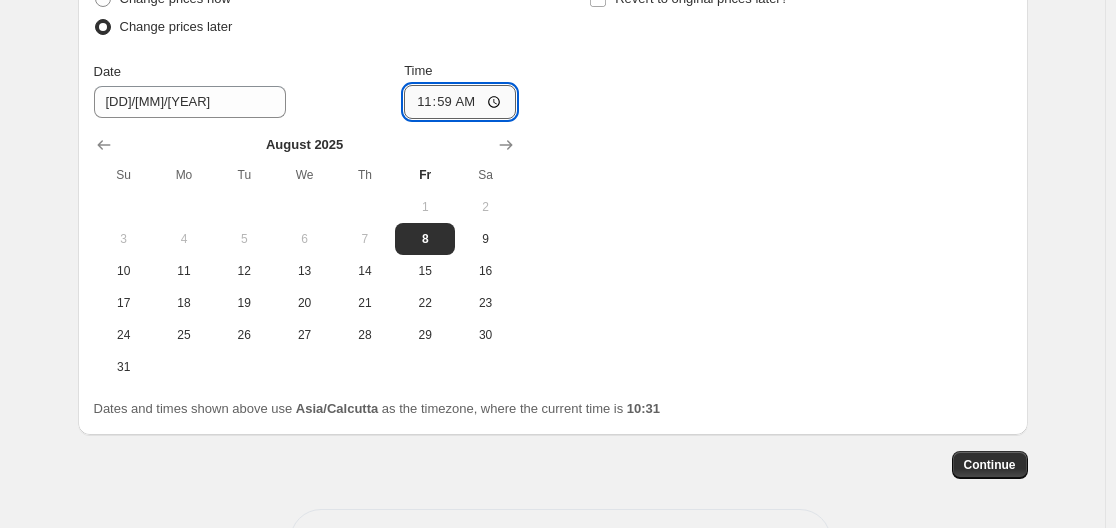 click on "11:59" at bounding box center (460, 102) 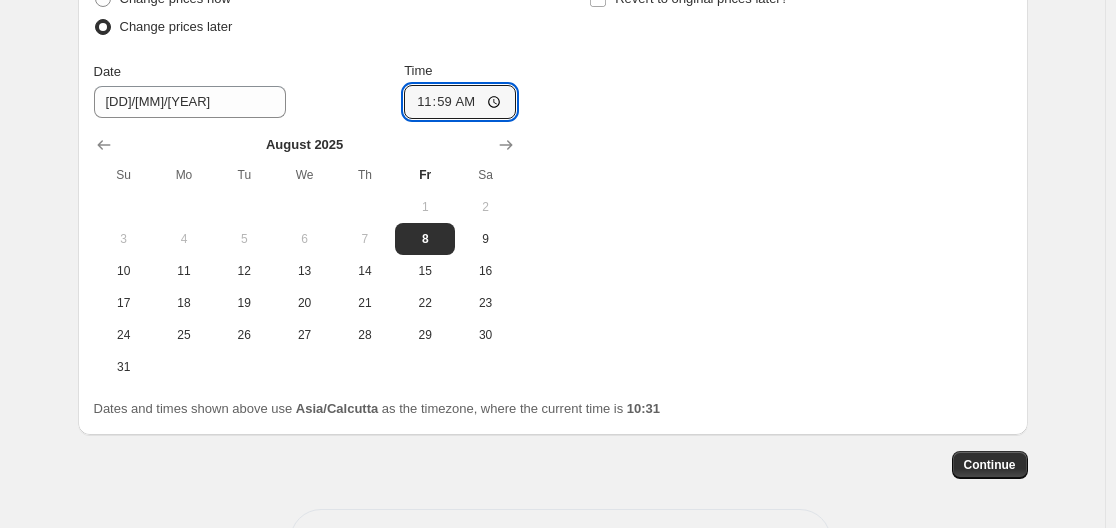 click on "Change prices now Change prices later Date 8/8/[YEAR] Time 11:59 August [YEAR] Su Mo Tu We Th Fr Sa 1 2 3 4 5 6 7 8 9 10 11 12 13 14 15 16 17 18 19 20 21 22 23 24 25 26 27 28 29 30 31 Revert to original prices later?" at bounding box center (553, 184) 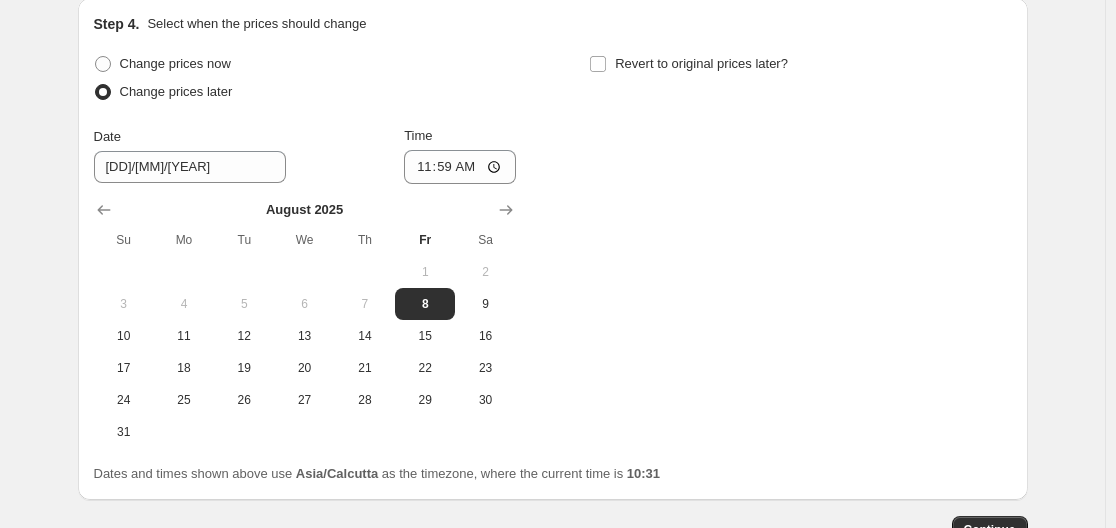 scroll, scrollTop: 1733, scrollLeft: 0, axis: vertical 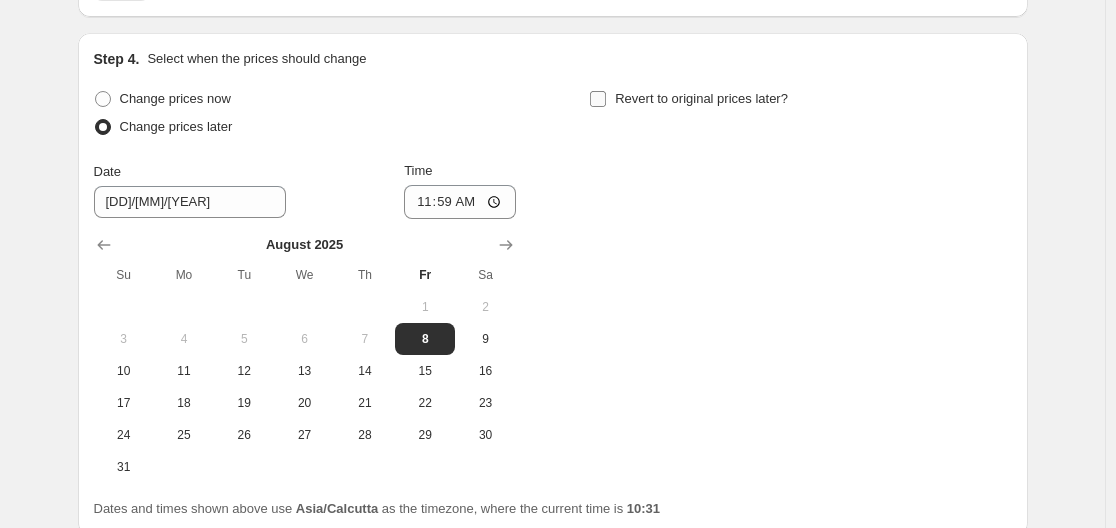 click on "Revert to original prices later?" at bounding box center (598, 99) 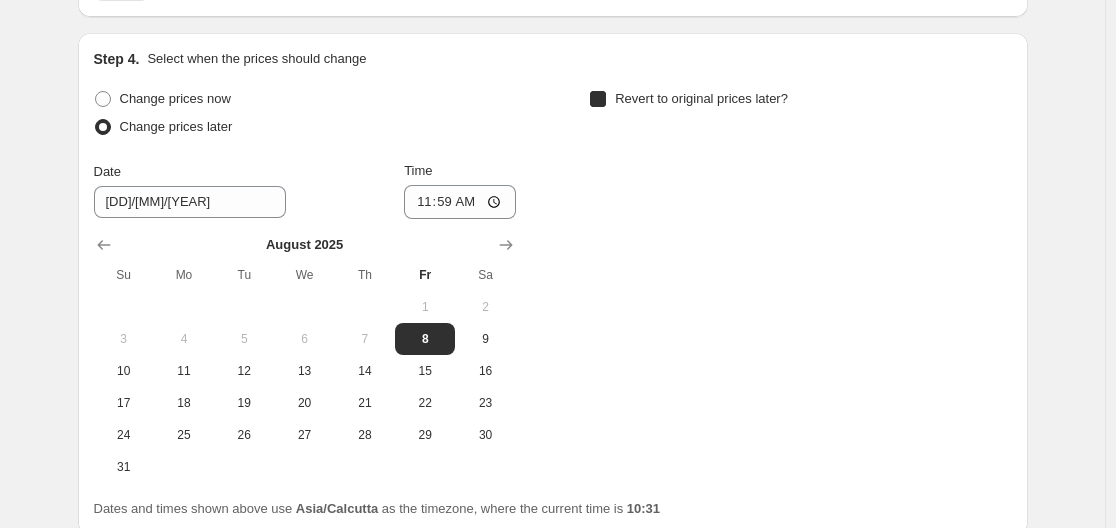 checkbox on "true" 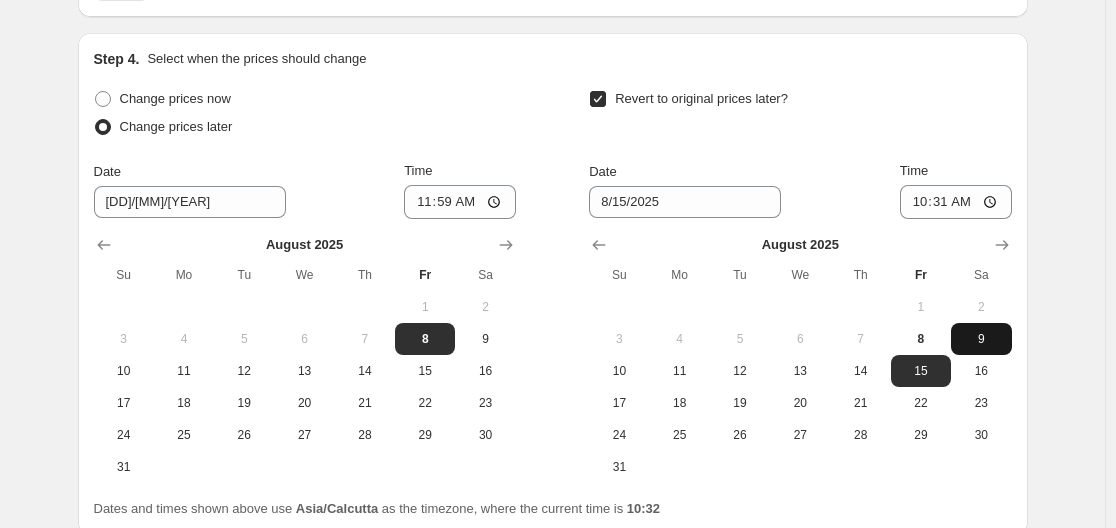 click on "9" at bounding box center (981, 339) 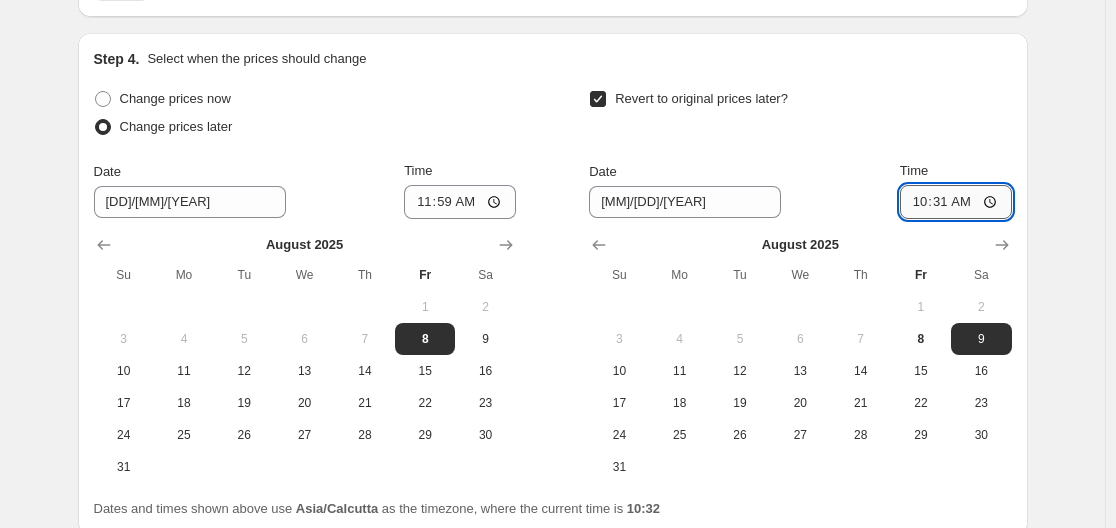 click on "10:31" at bounding box center (956, 202) 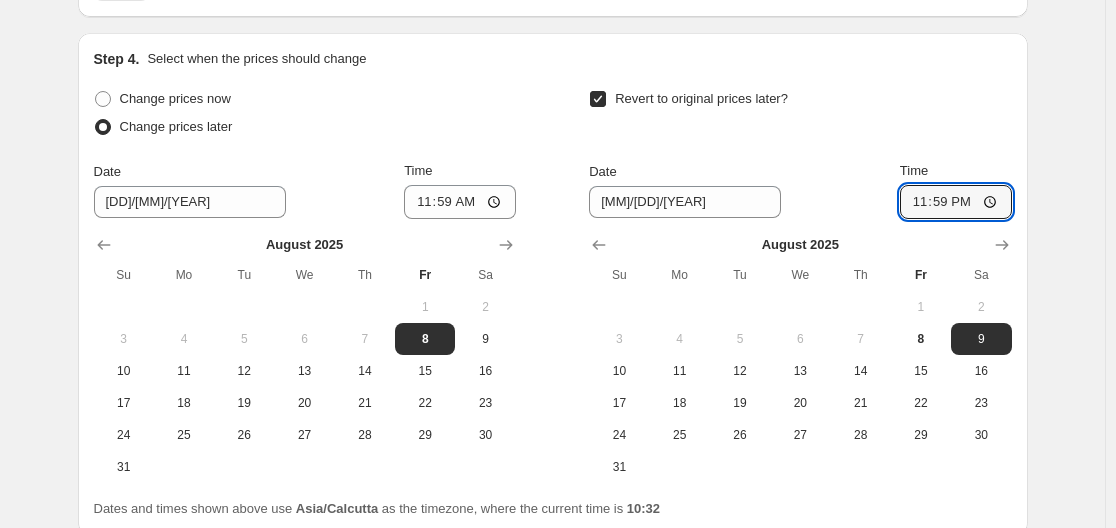 type on "23:59" 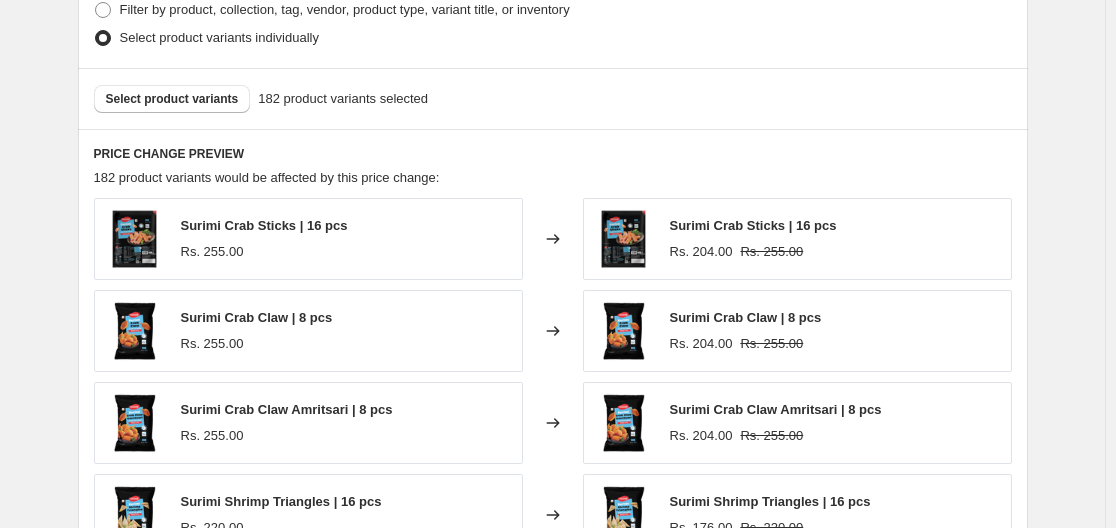 scroll, scrollTop: 1033, scrollLeft: 0, axis: vertical 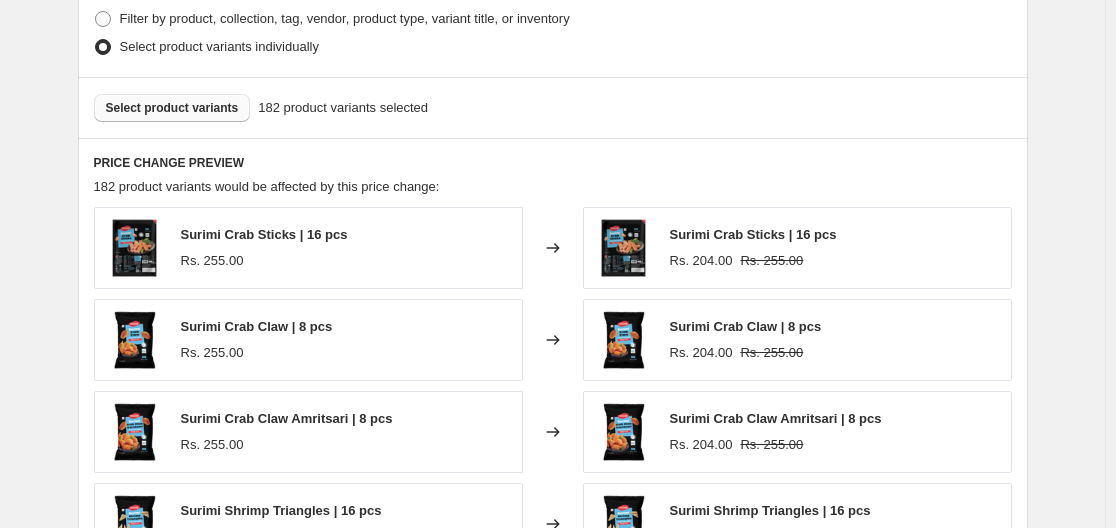 click on "Select product variants" at bounding box center [172, 108] 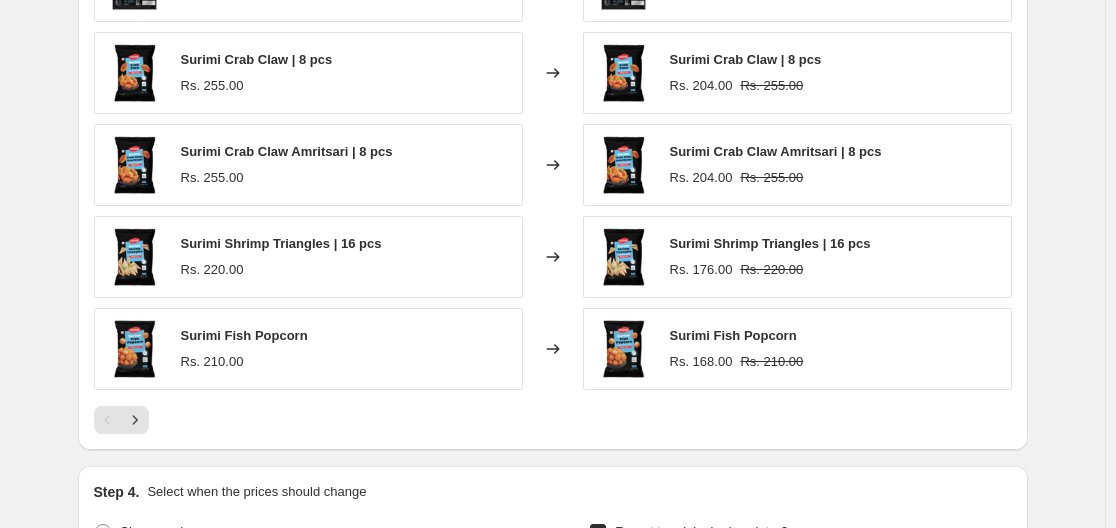 scroll, scrollTop: 1907, scrollLeft: 0, axis: vertical 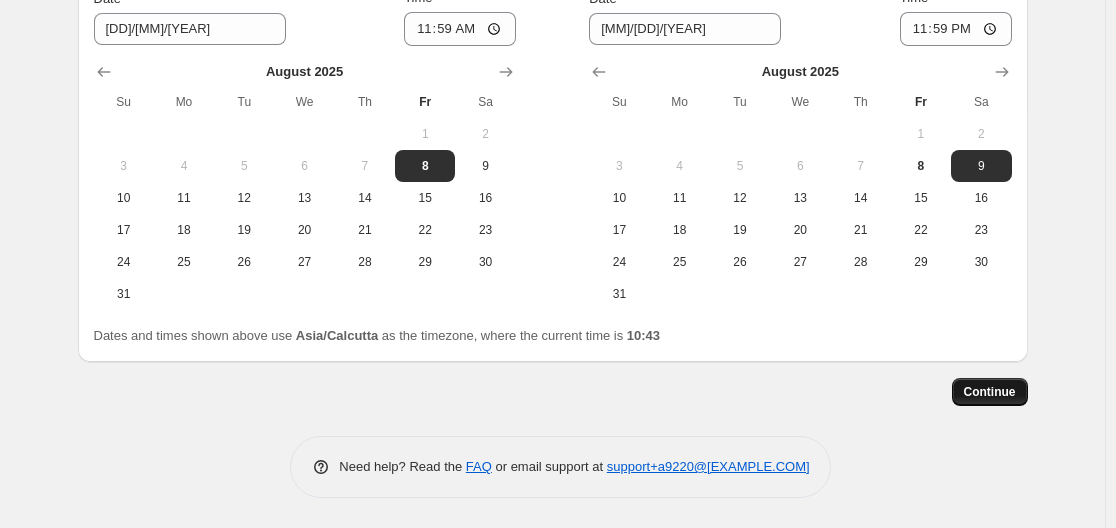 click on "Continue" at bounding box center [990, 392] 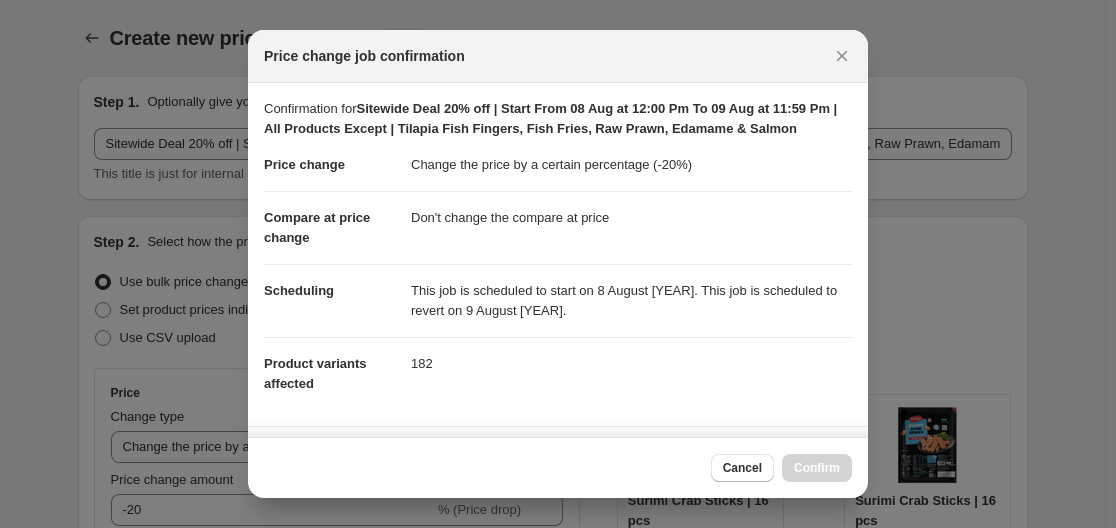 scroll, scrollTop: 0, scrollLeft: 0, axis: both 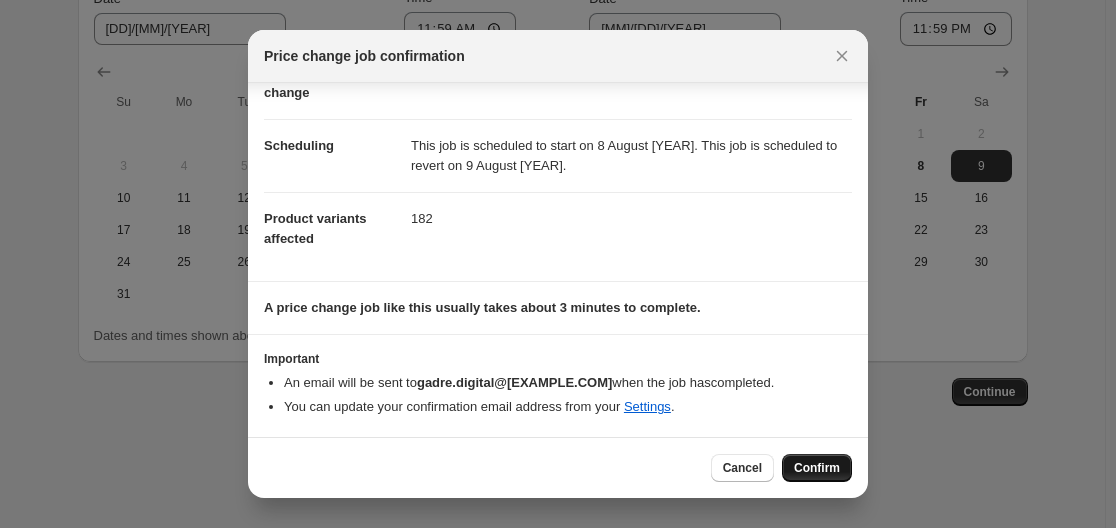 click on "Confirm" at bounding box center (817, 468) 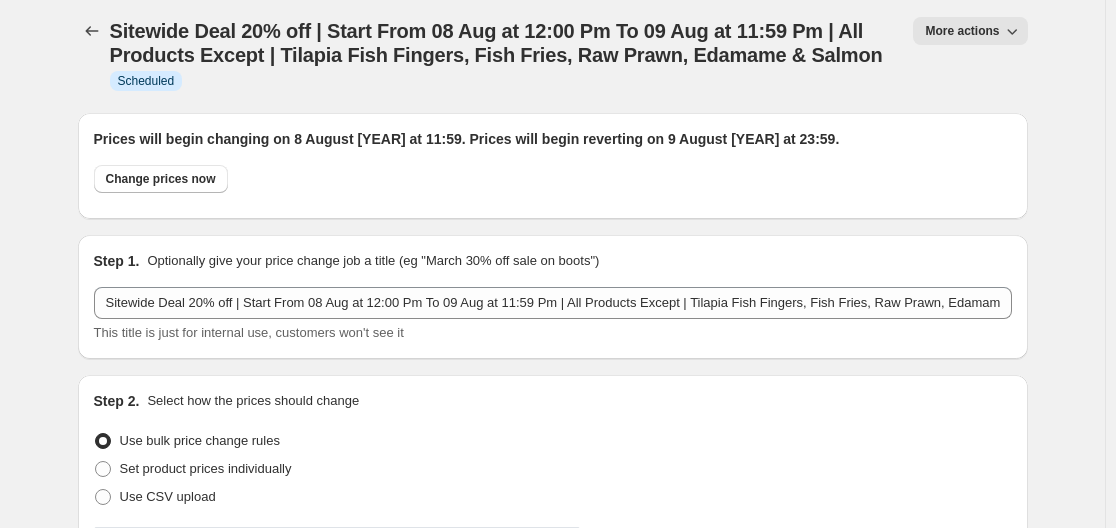 scroll, scrollTop: 0, scrollLeft: 0, axis: both 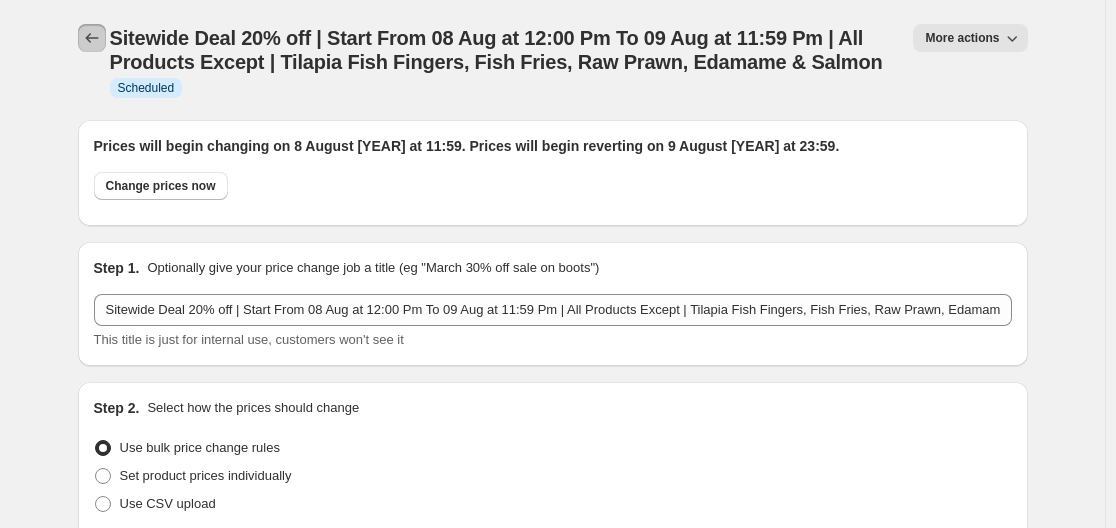 click at bounding box center [92, 38] 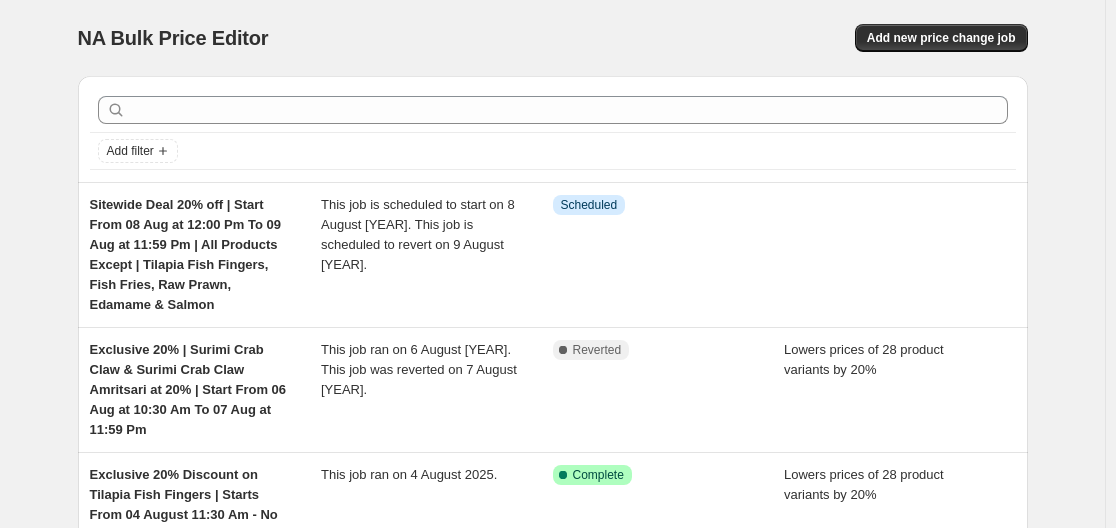 click on "NA Bulk Price Editor" at bounding box center (316, 38) 